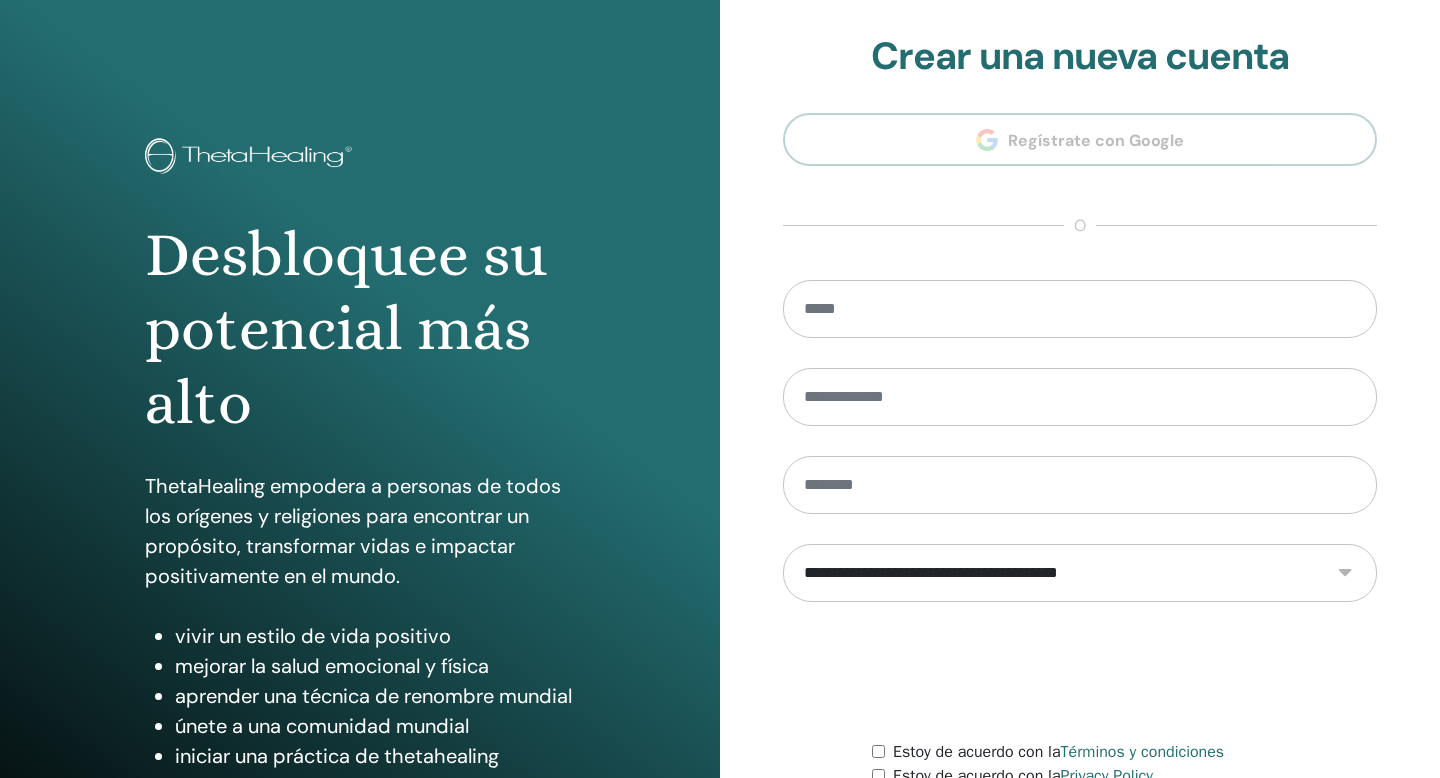 scroll, scrollTop: 0, scrollLeft: 0, axis: both 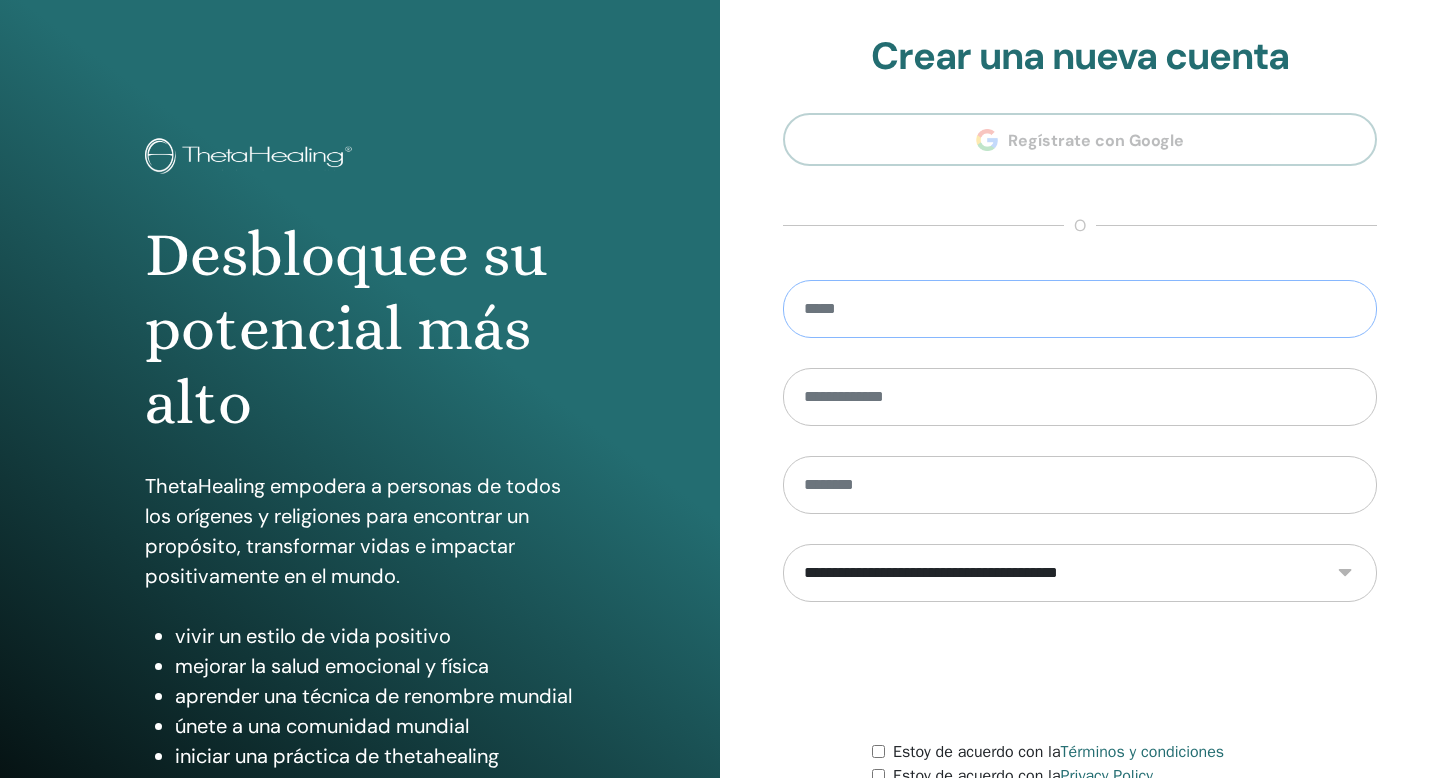 click at bounding box center (1080, 309) 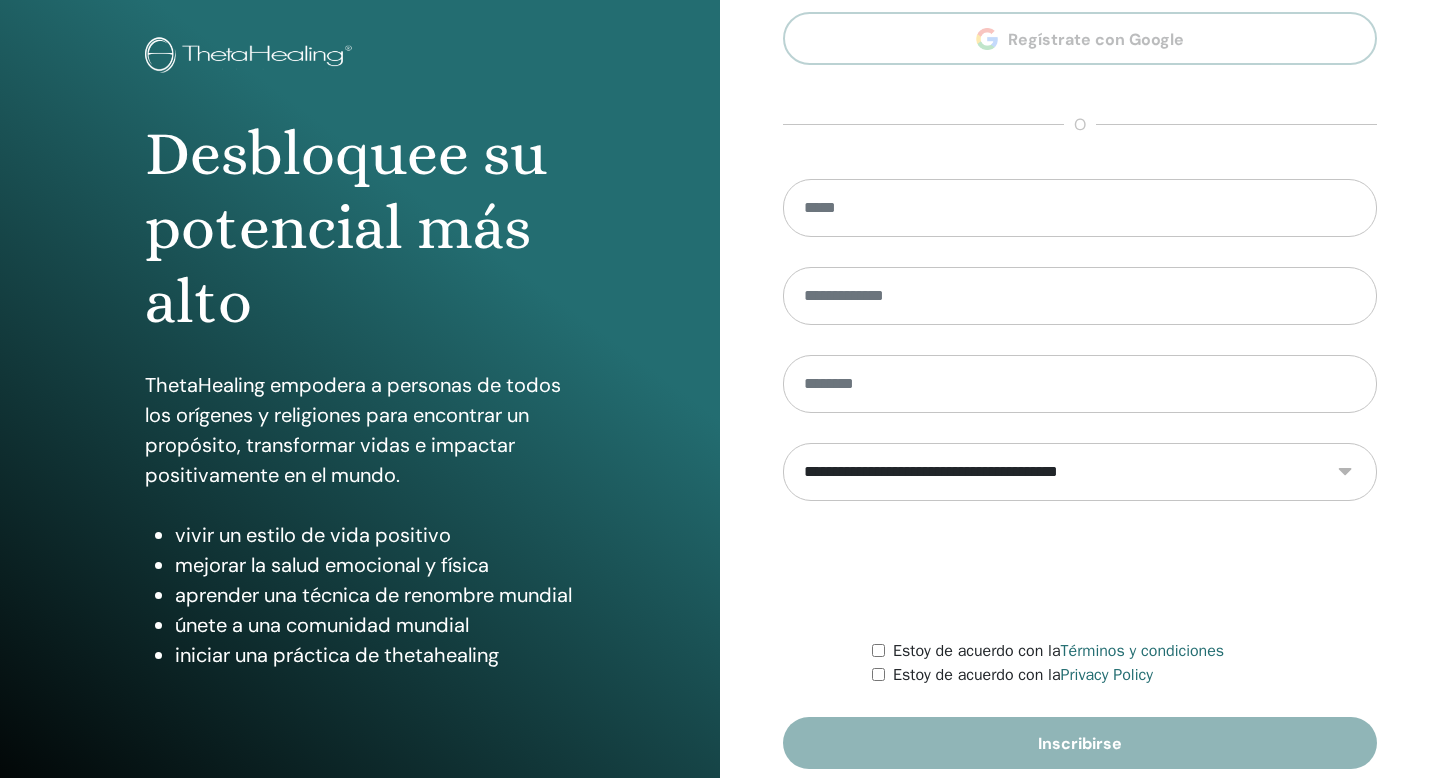 scroll, scrollTop: 0, scrollLeft: 0, axis: both 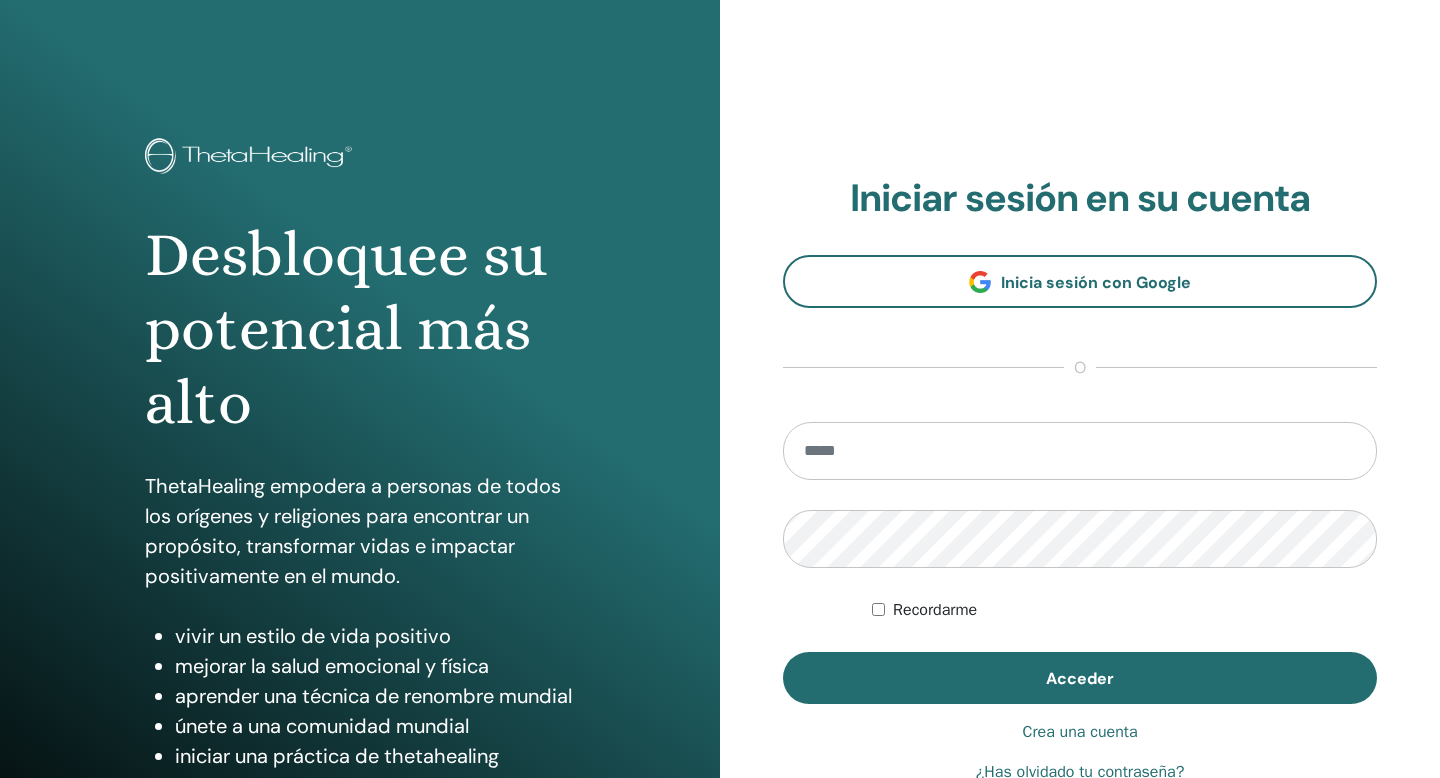 click at bounding box center [1080, 451] 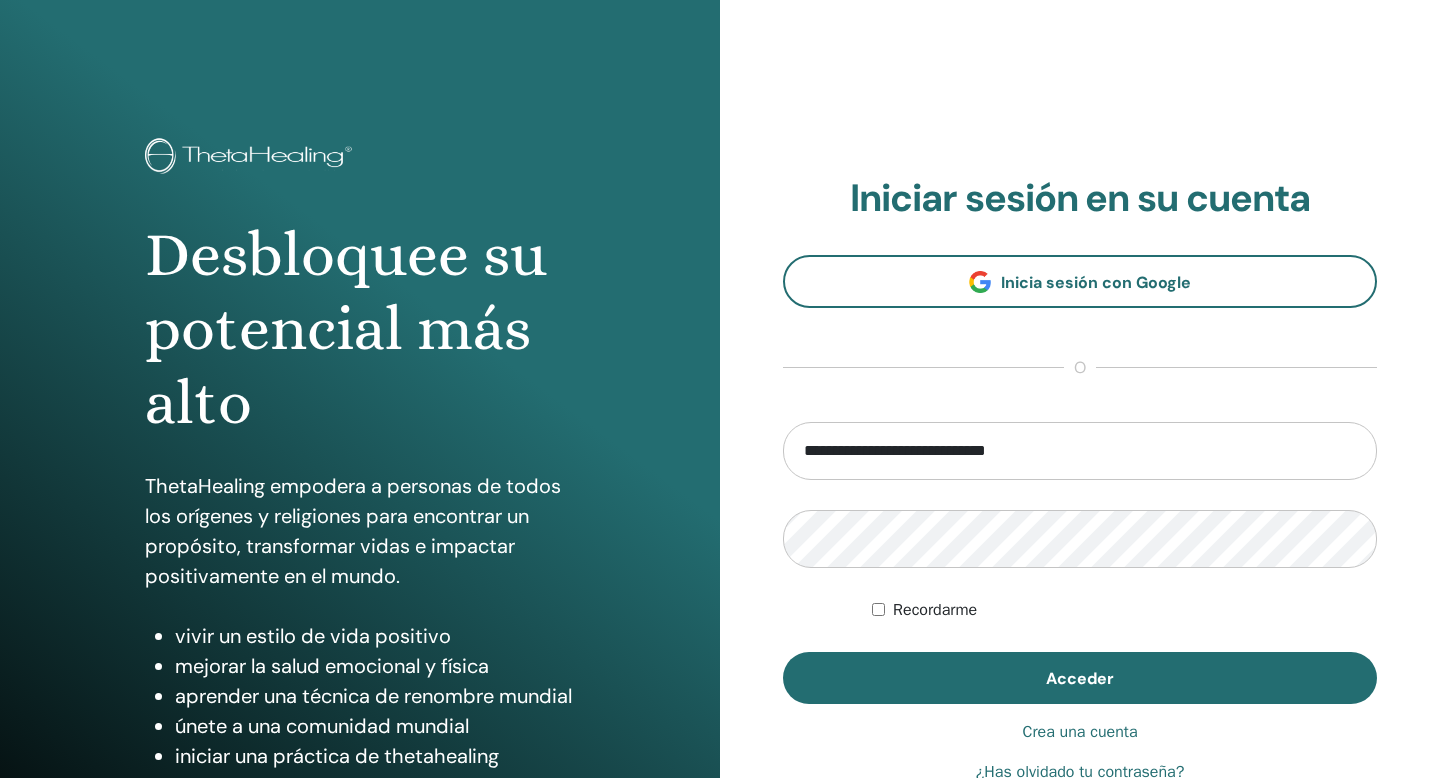 type on "**********" 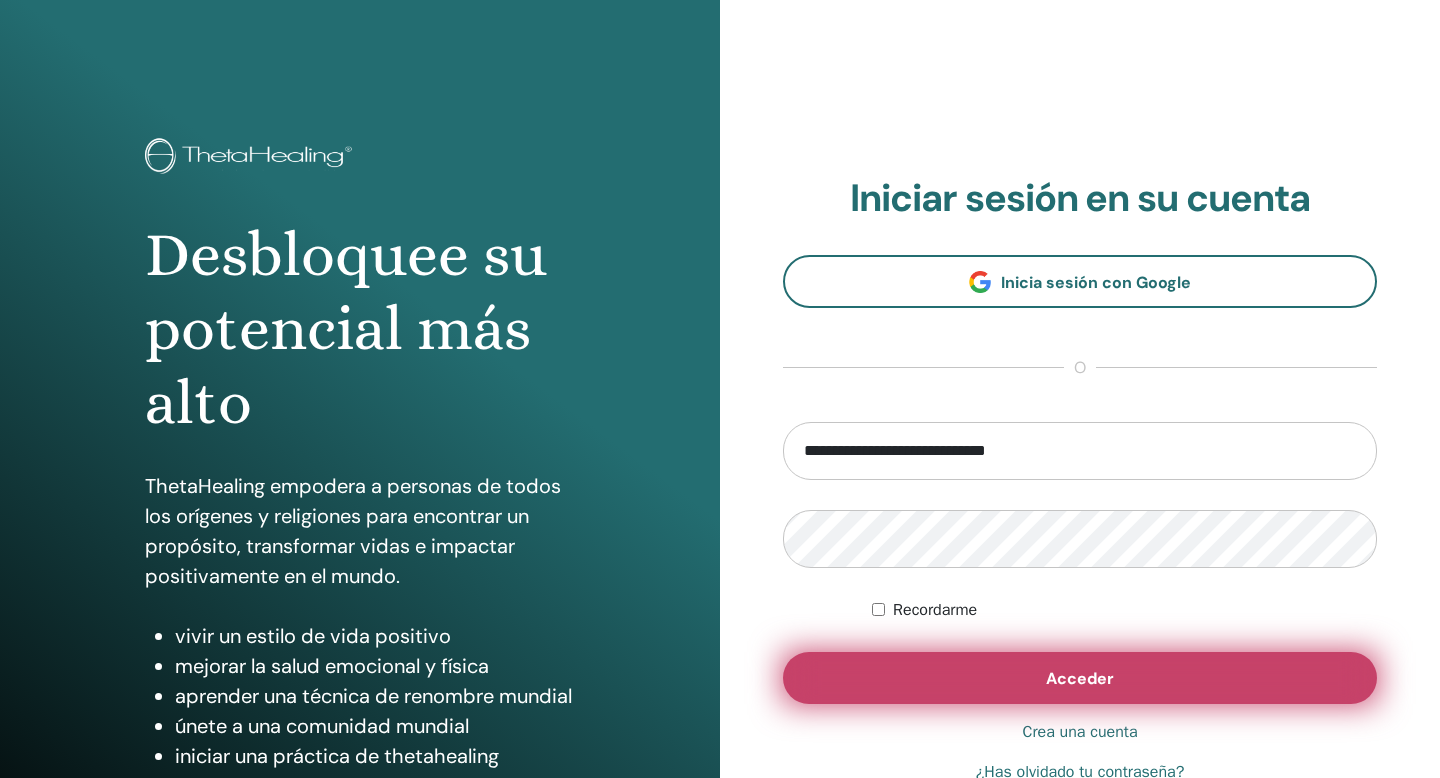 click on "Acceder" at bounding box center (1080, 678) 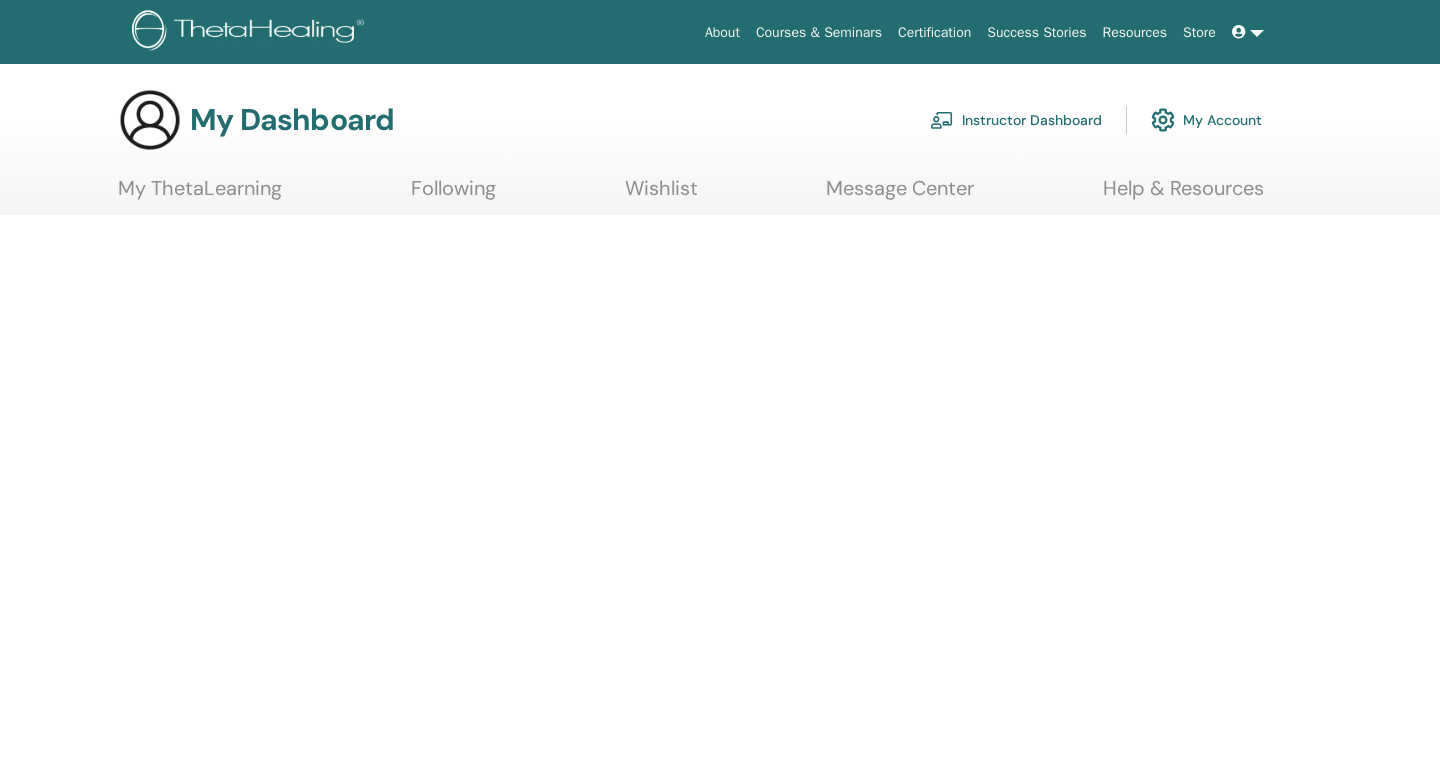 scroll, scrollTop: 0, scrollLeft: 0, axis: both 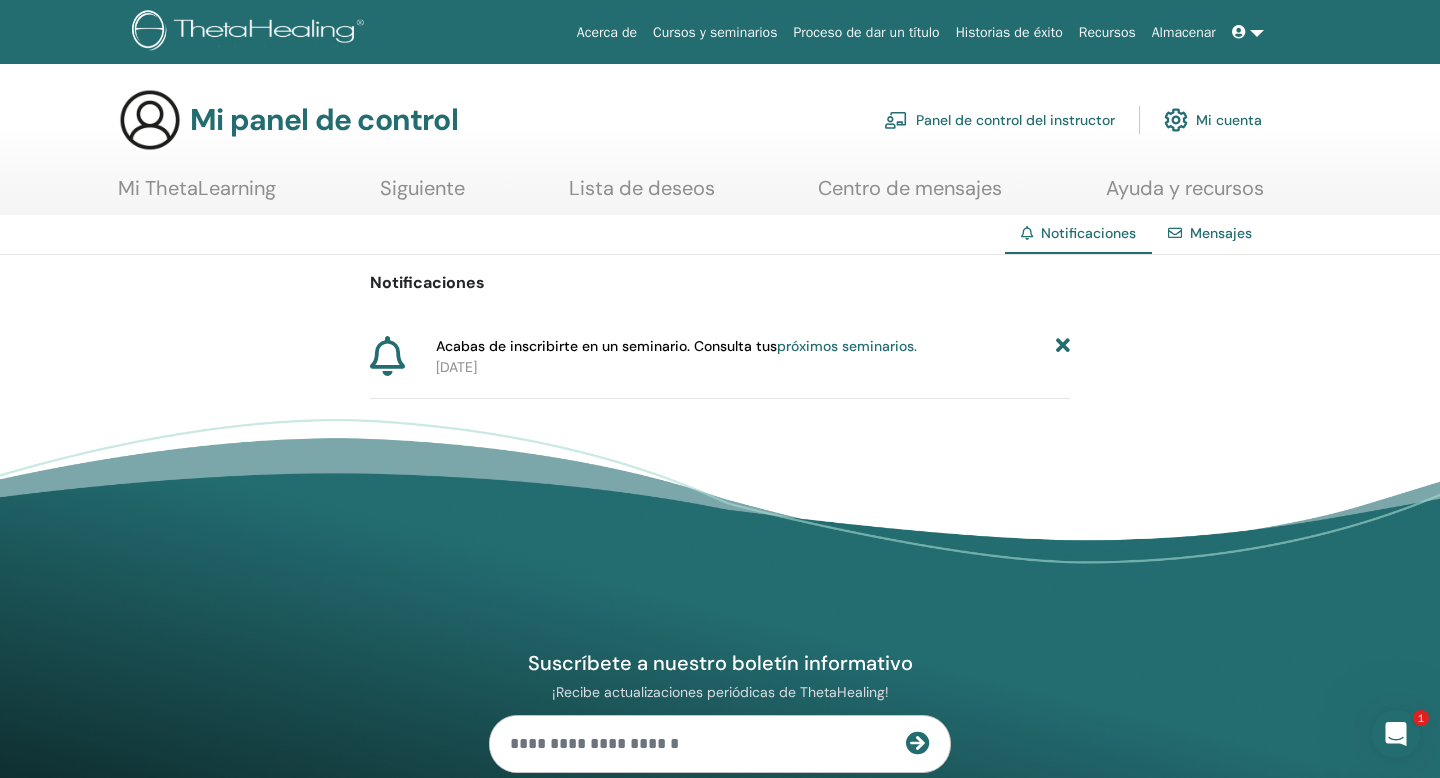click at bounding box center [1063, 346] 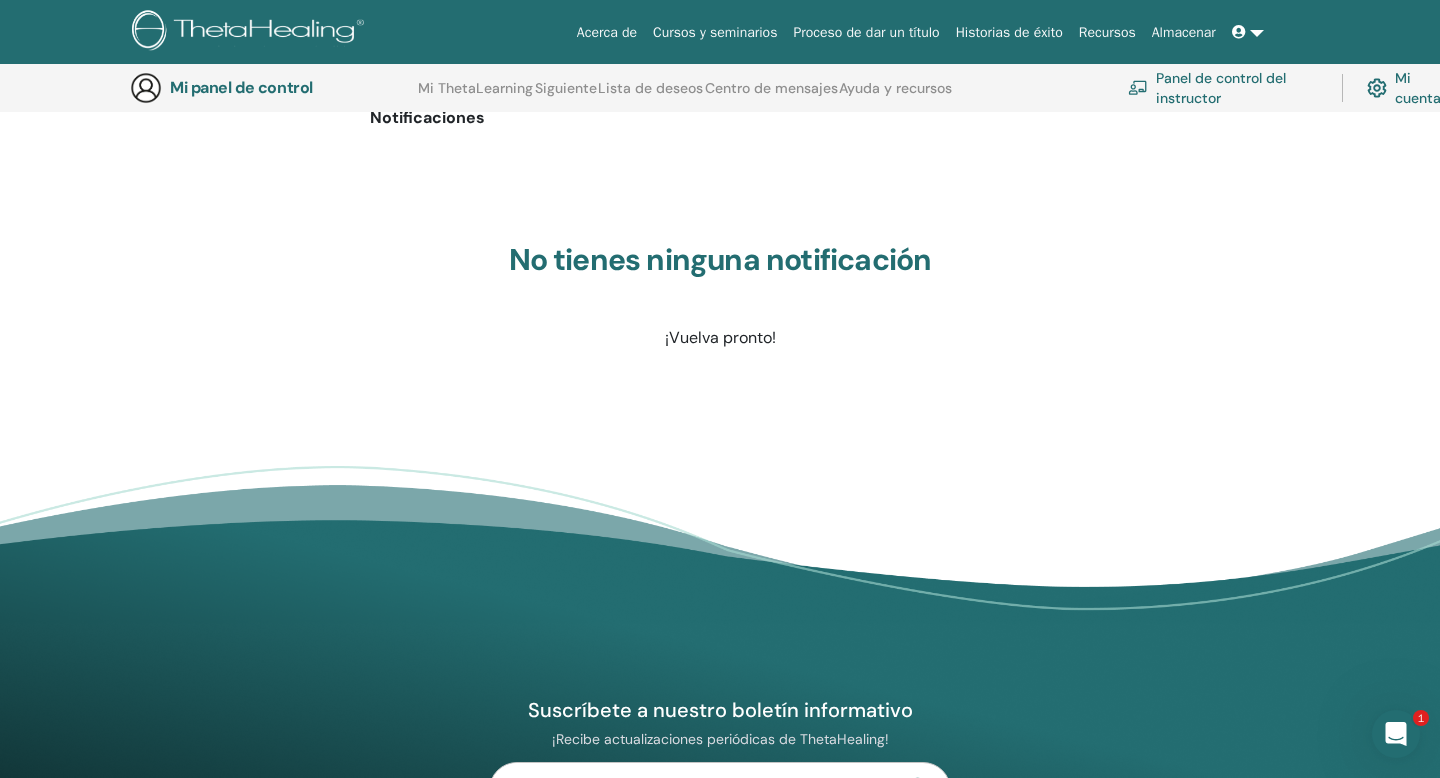 scroll, scrollTop: 0, scrollLeft: 0, axis: both 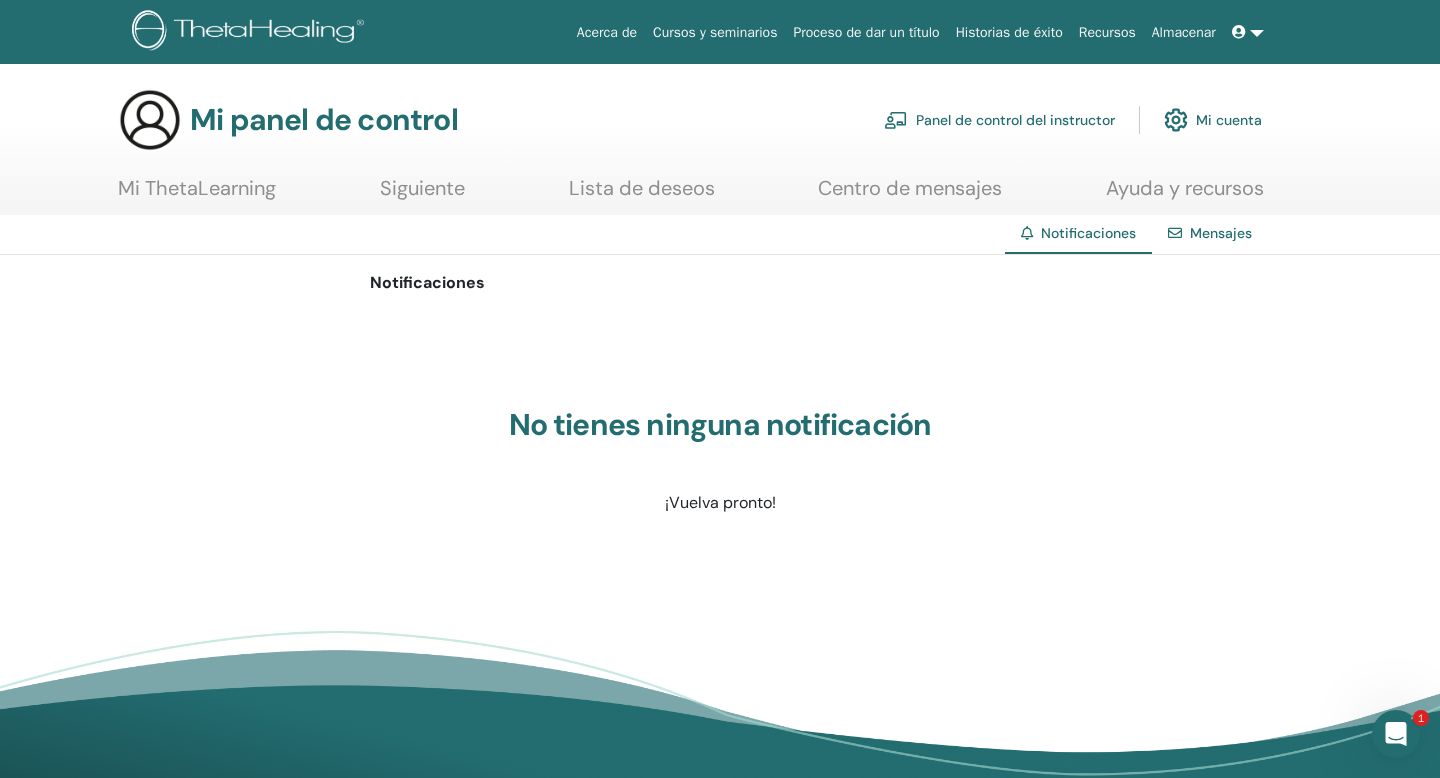 click on "Cursos y seminarios" at bounding box center (715, 32) 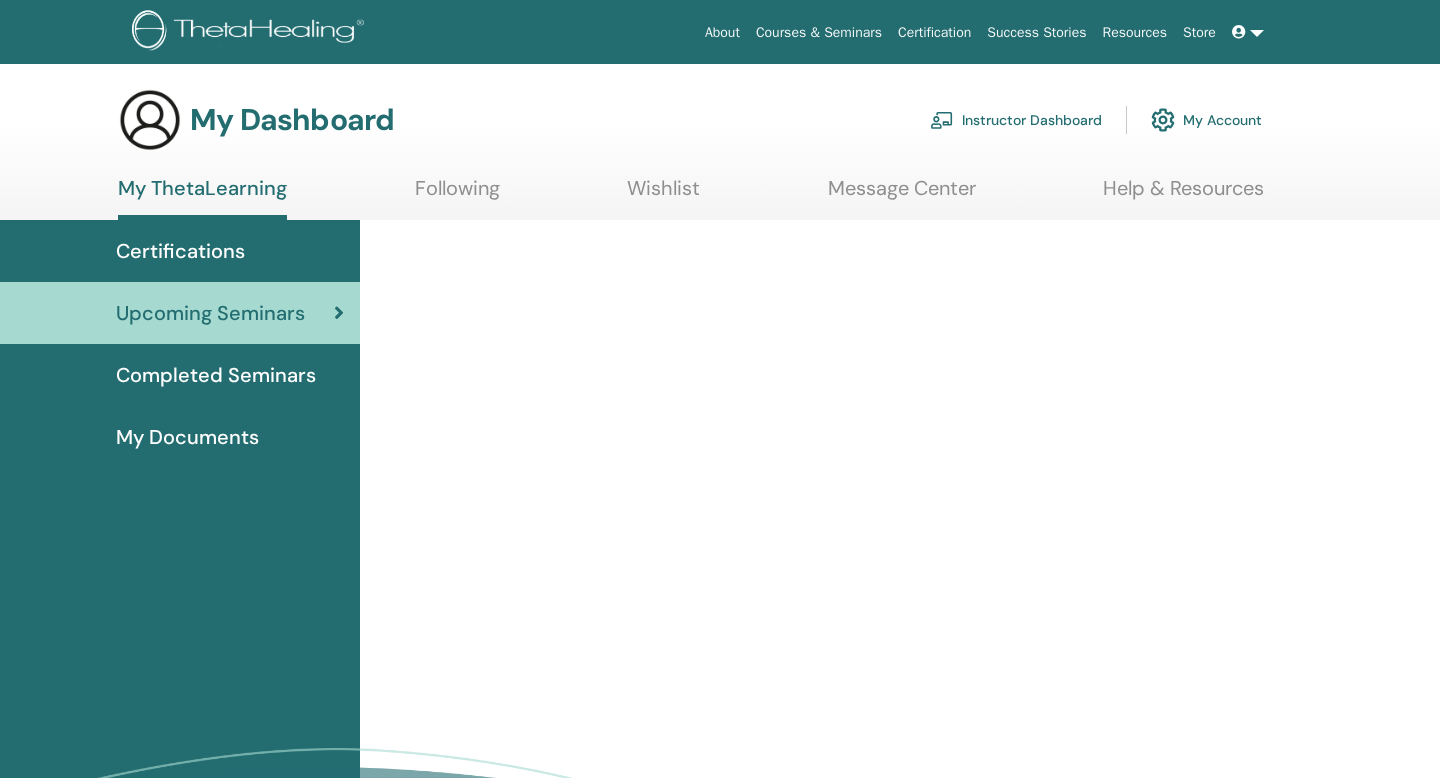 scroll, scrollTop: 0, scrollLeft: 0, axis: both 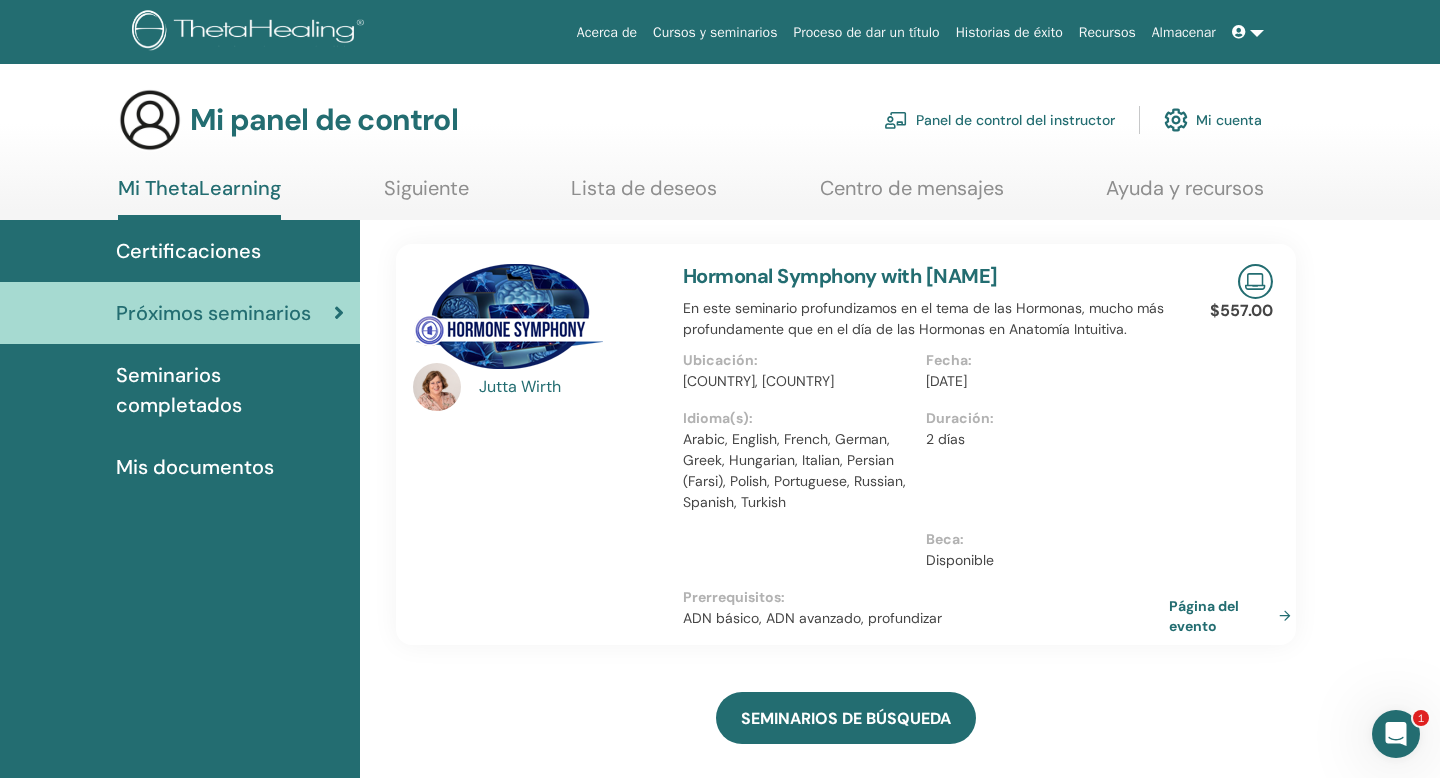 click at bounding box center (1255, 281) 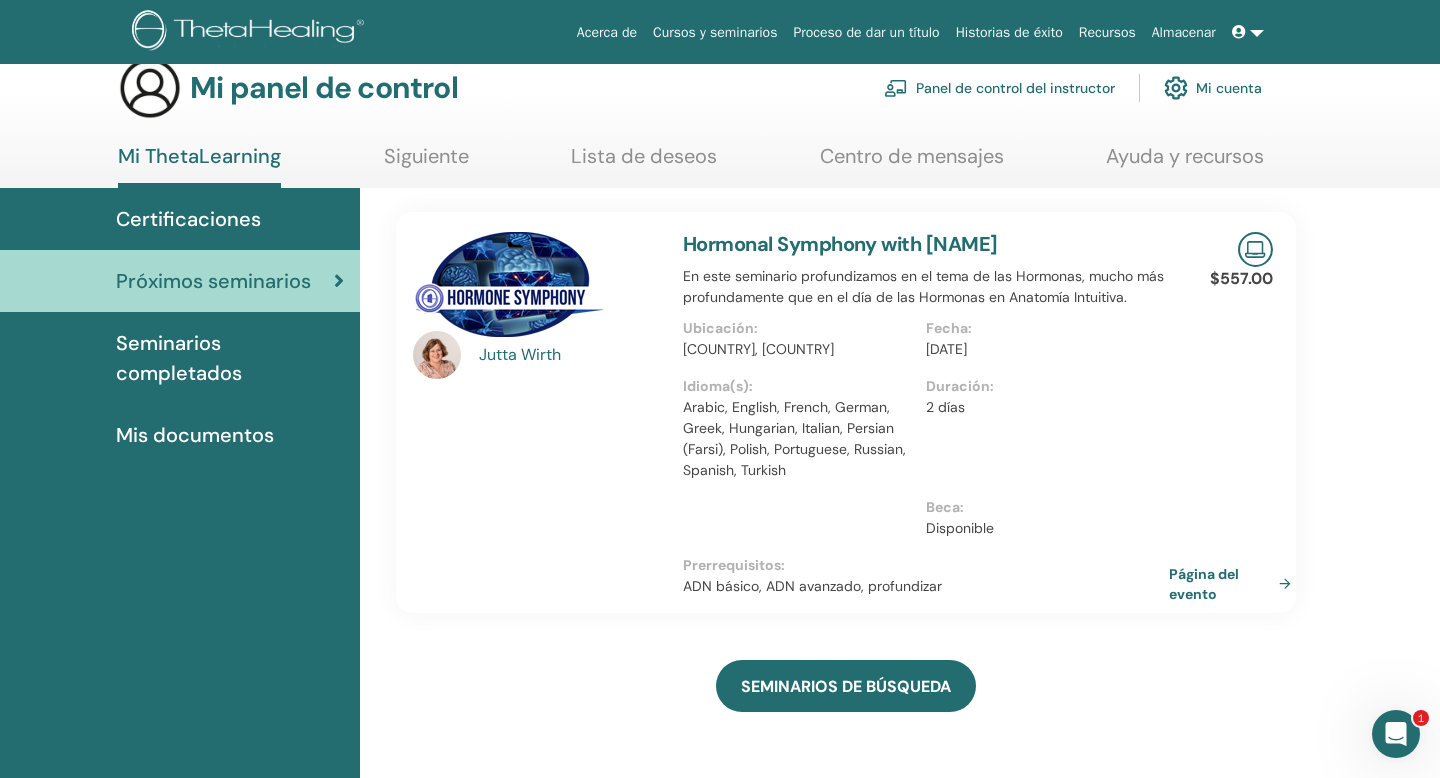 scroll, scrollTop: 0, scrollLeft: 0, axis: both 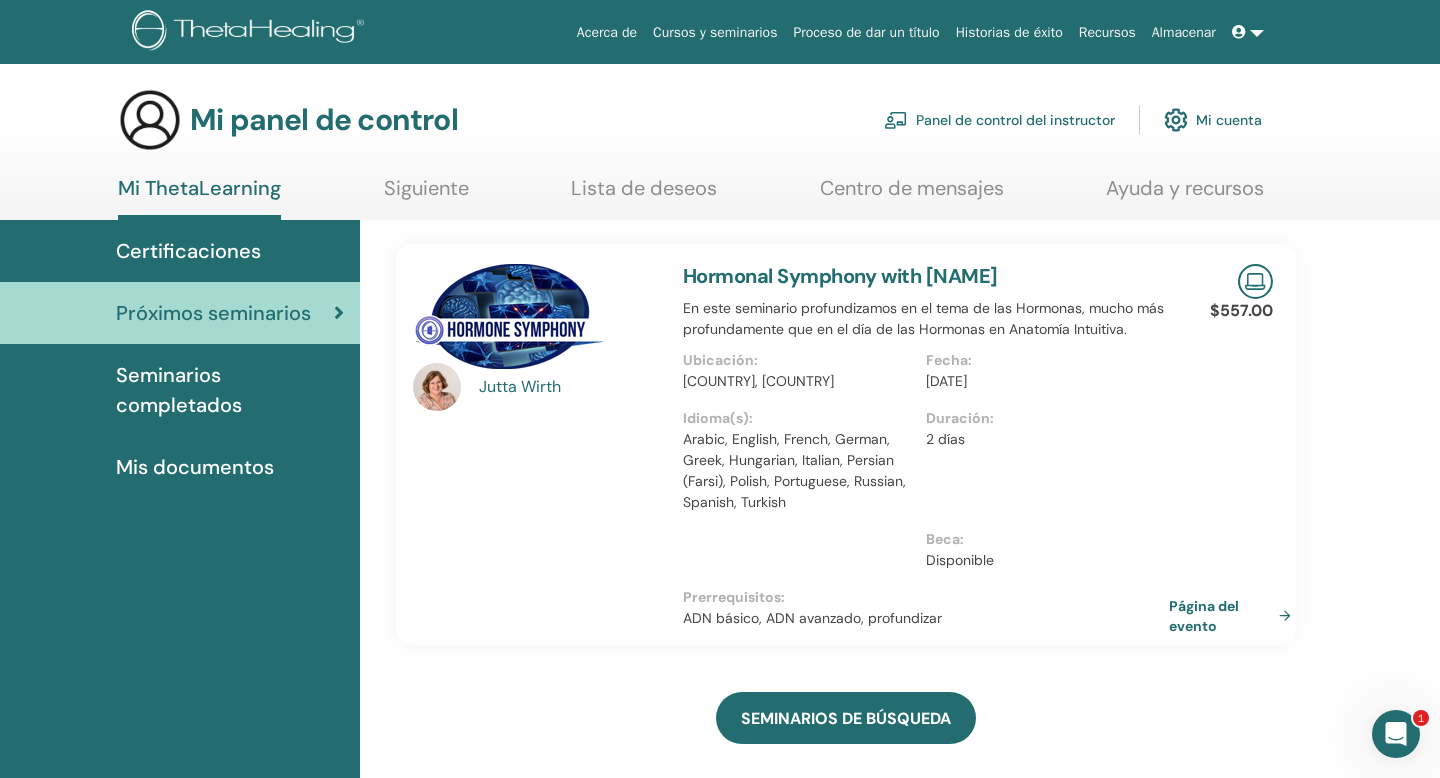 click at bounding box center (508, 316) 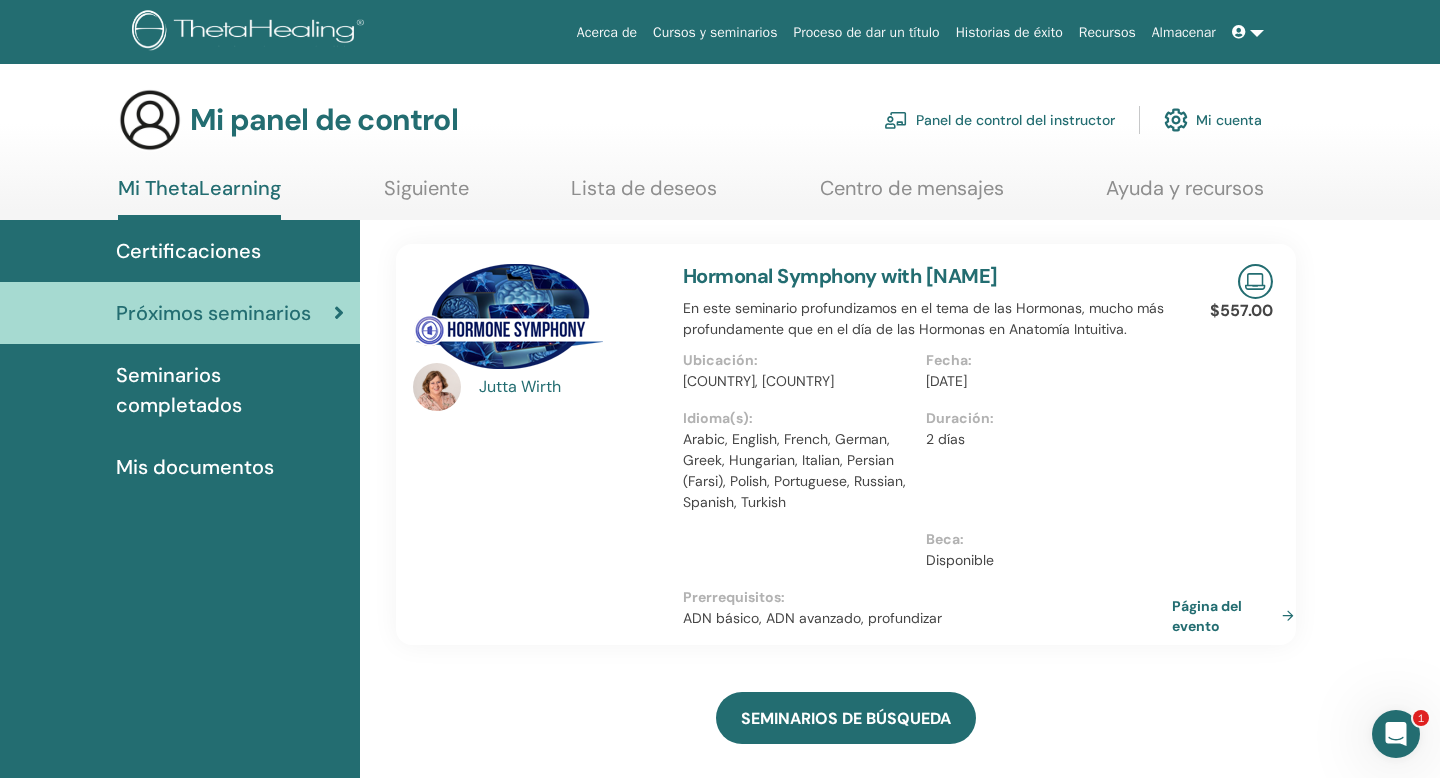 click on "Página del evento" at bounding box center (1223, 615) 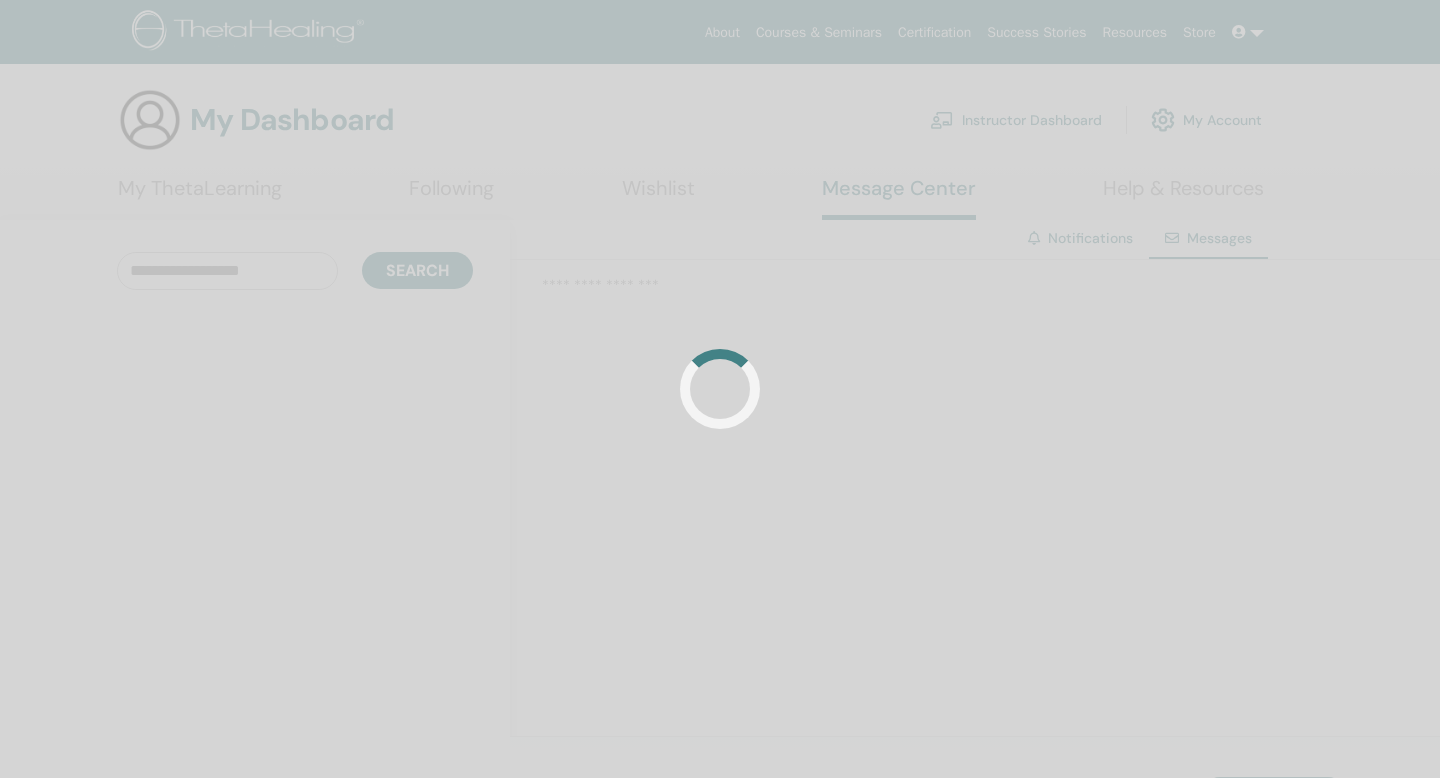scroll, scrollTop: 0, scrollLeft: 0, axis: both 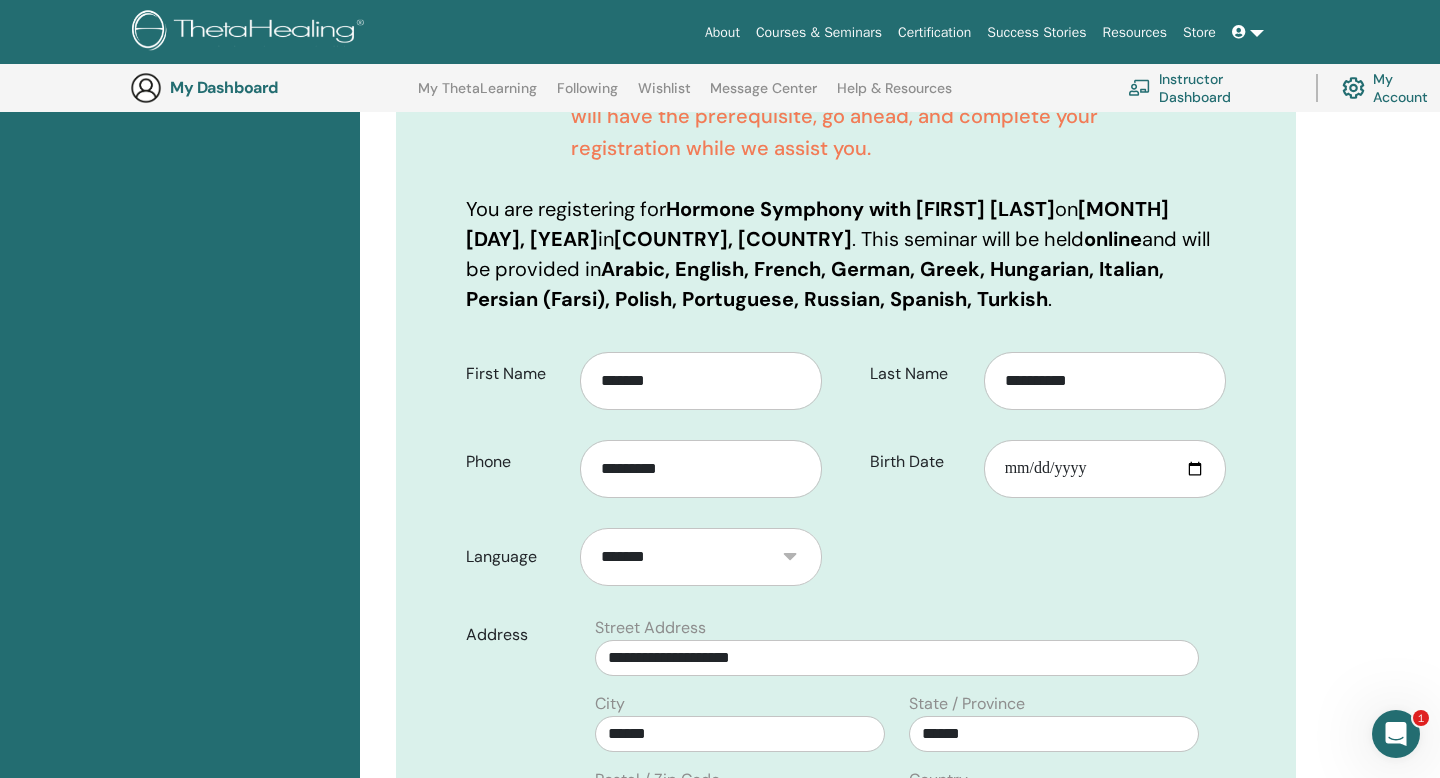 click on "**********" at bounding box center (701, 557) 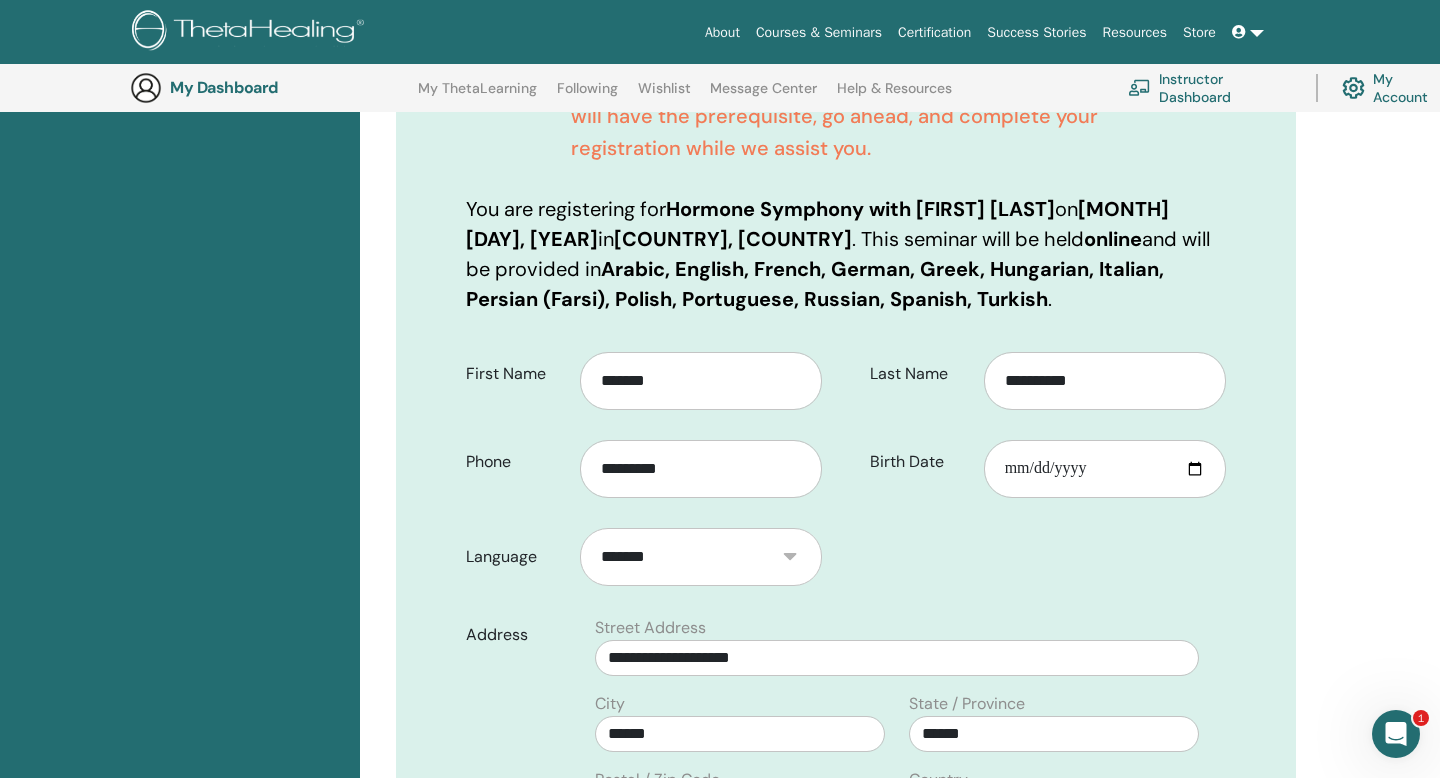 select on "***" 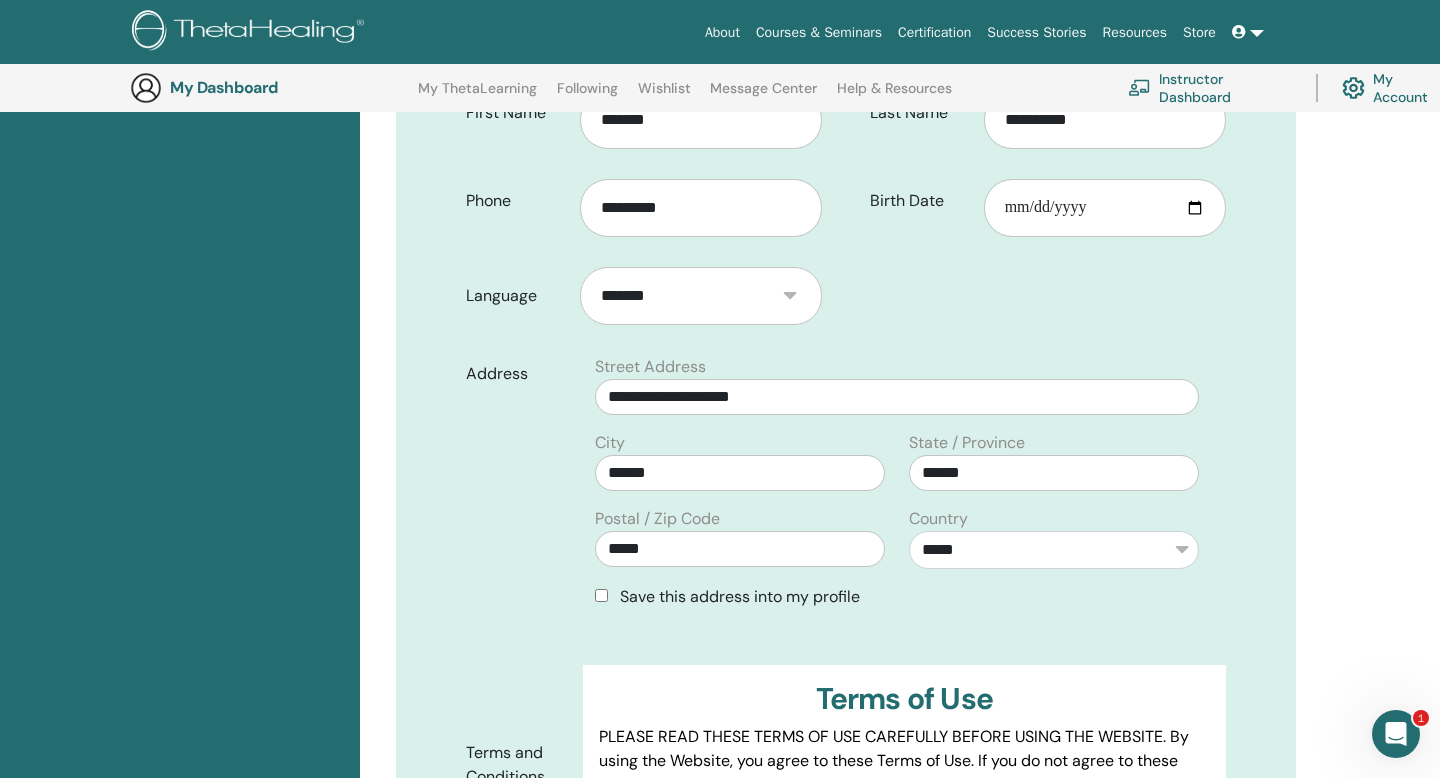 scroll, scrollTop: 711, scrollLeft: 0, axis: vertical 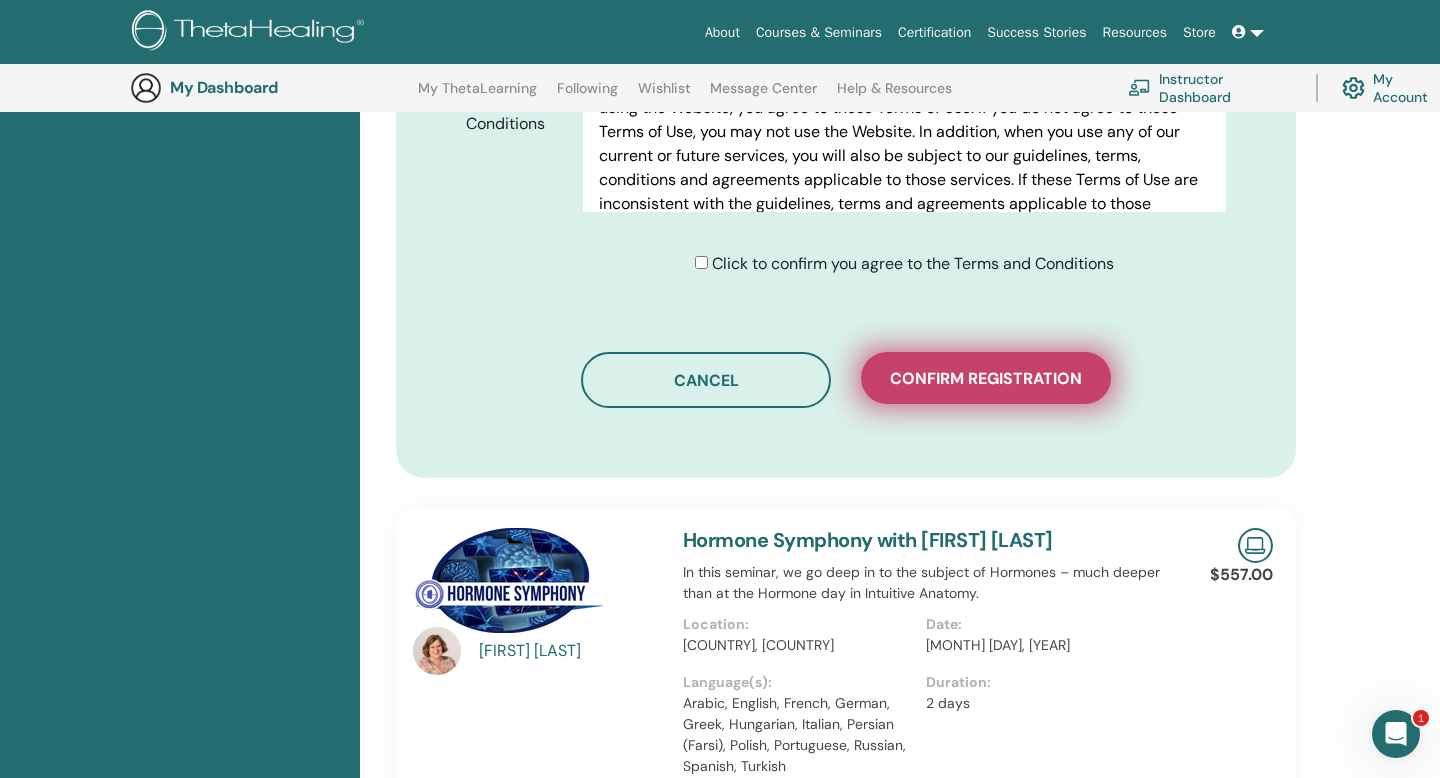 click on "Confirm registration" at bounding box center (986, 378) 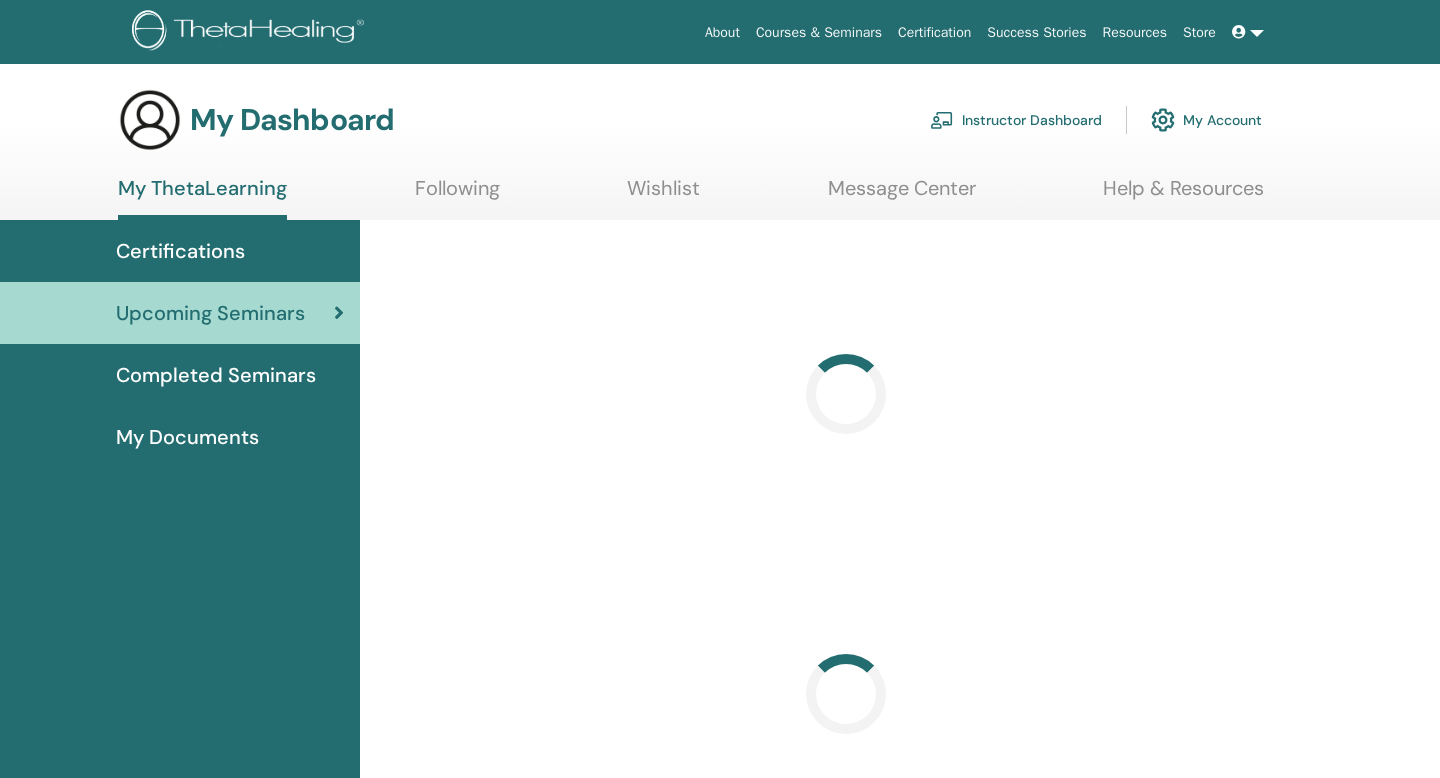 scroll, scrollTop: 0, scrollLeft: 0, axis: both 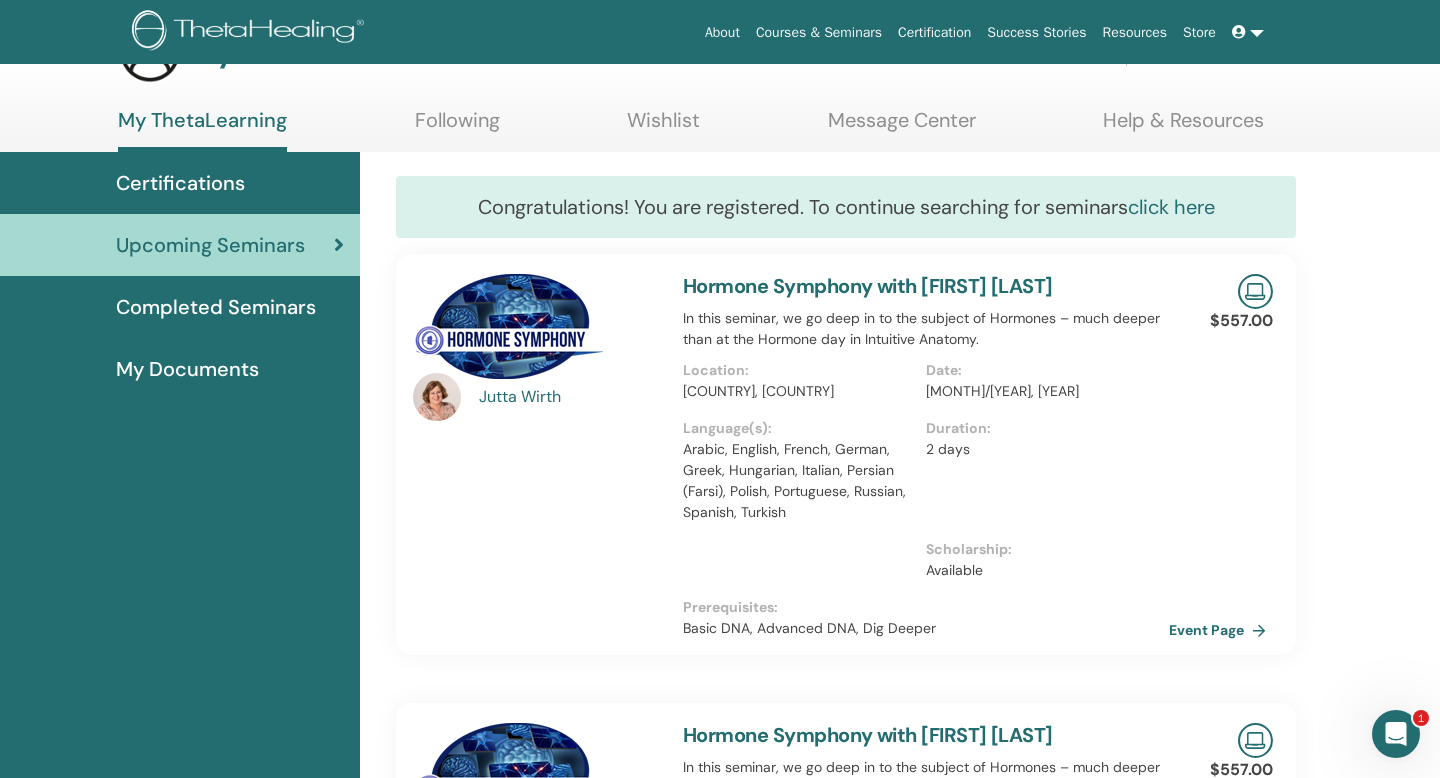 click on "click here" at bounding box center [1171, 207] 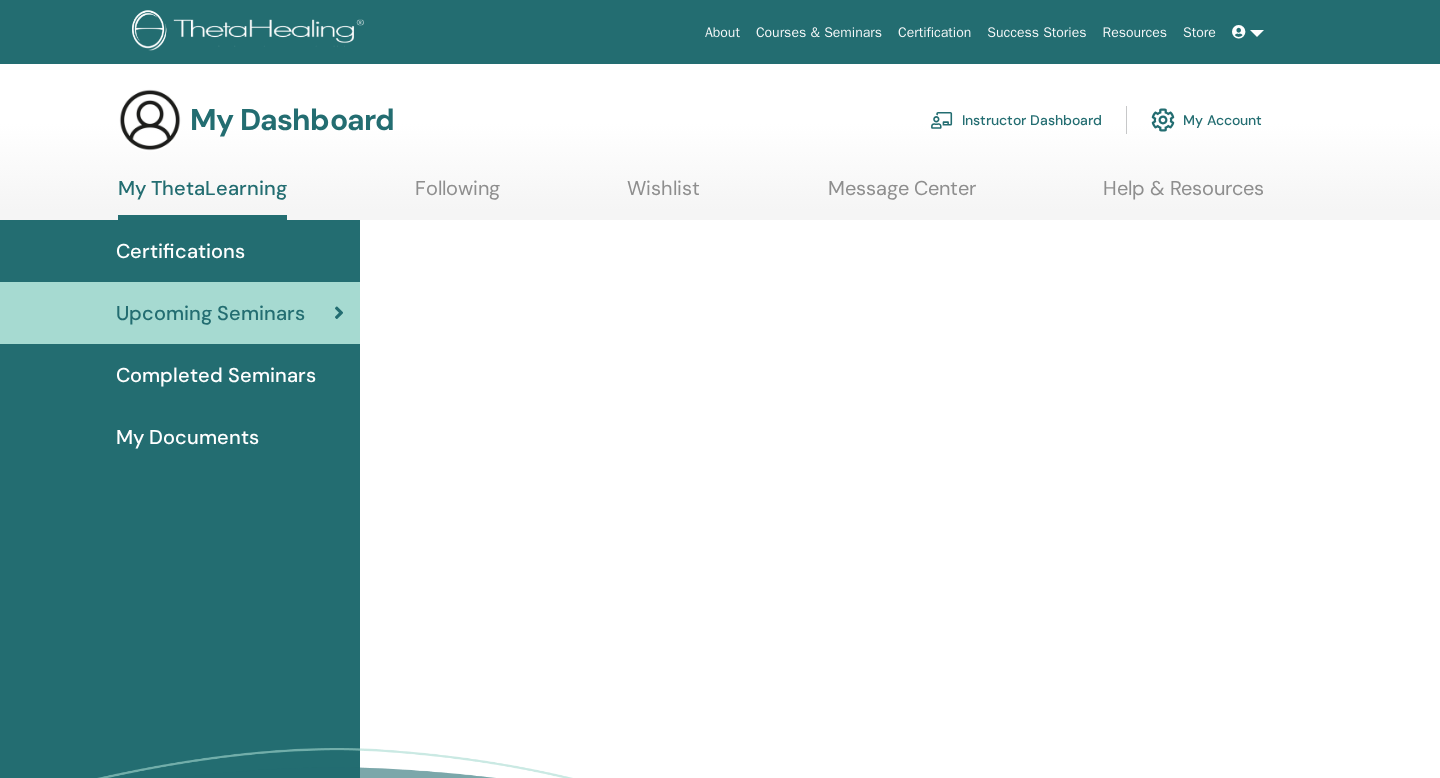 scroll, scrollTop: 0, scrollLeft: 0, axis: both 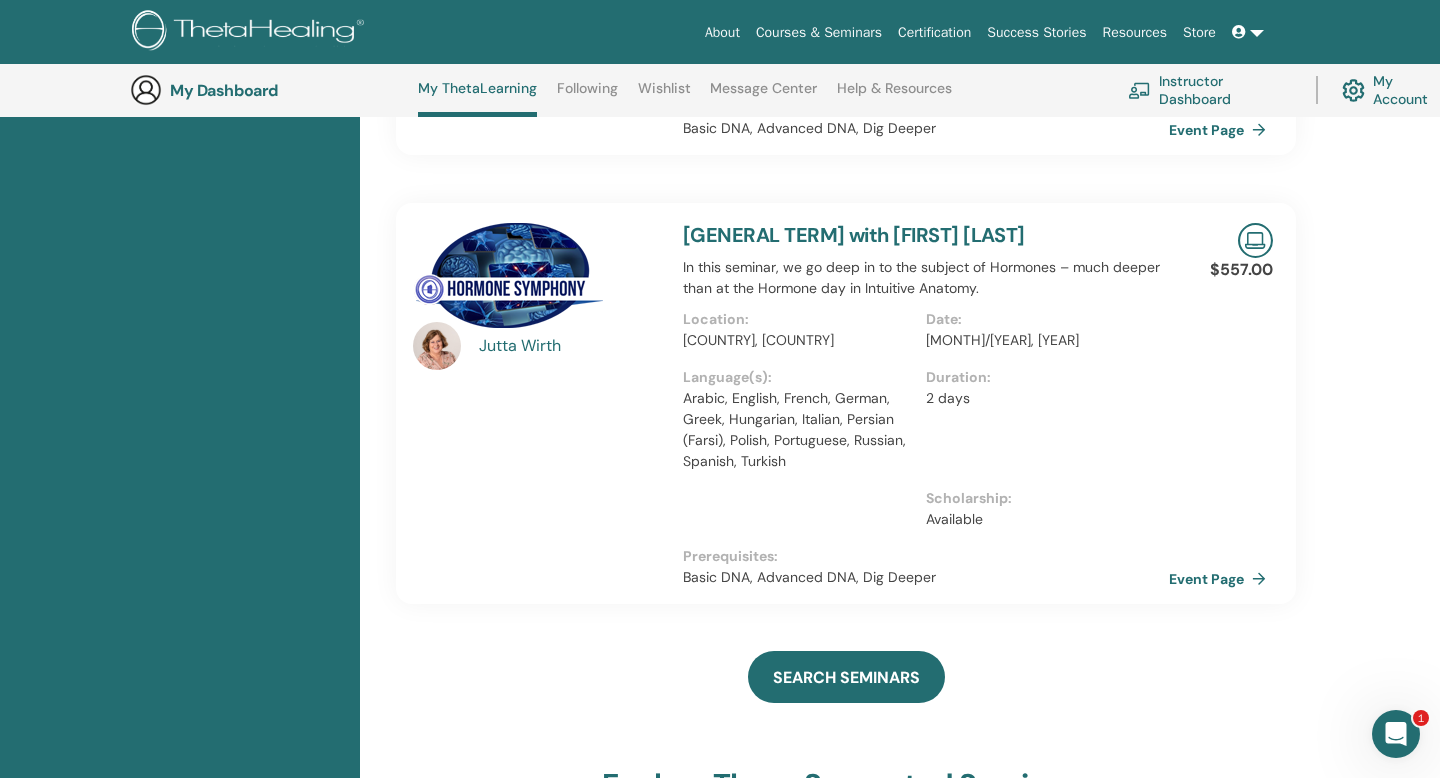 click on "Hormone Symphony with Jutta Wirth" at bounding box center [854, 235] 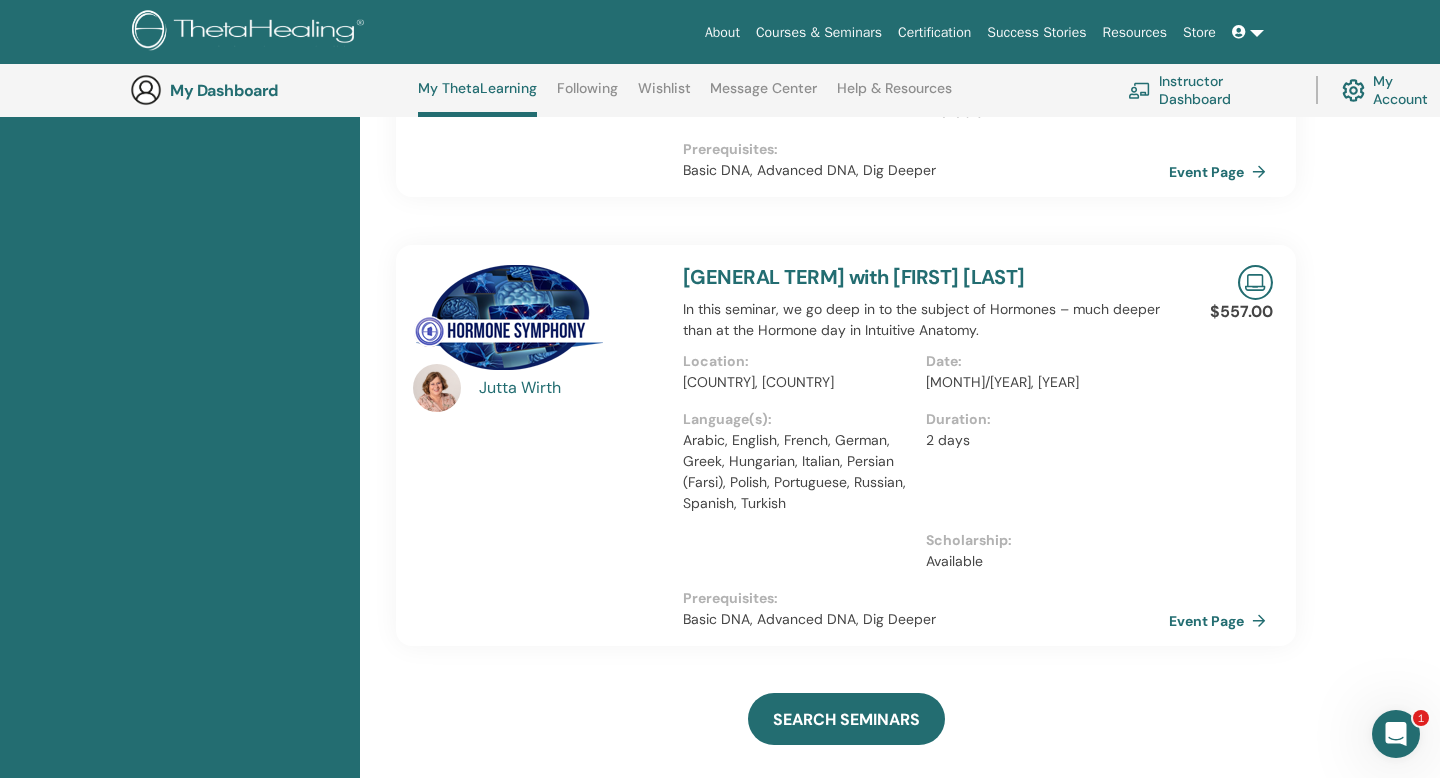 scroll, scrollTop: 506, scrollLeft: 0, axis: vertical 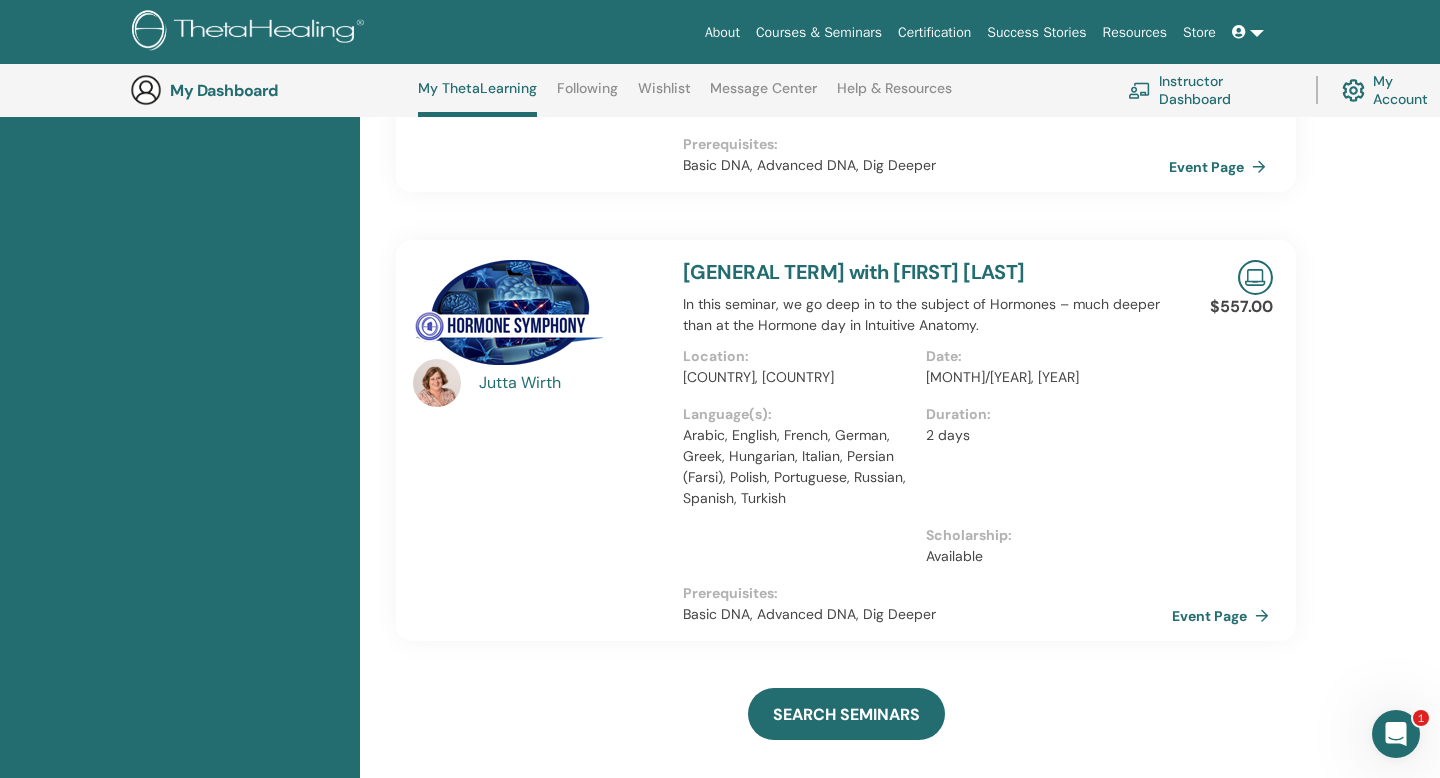click on "Event Page" at bounding box center (1224, 616) 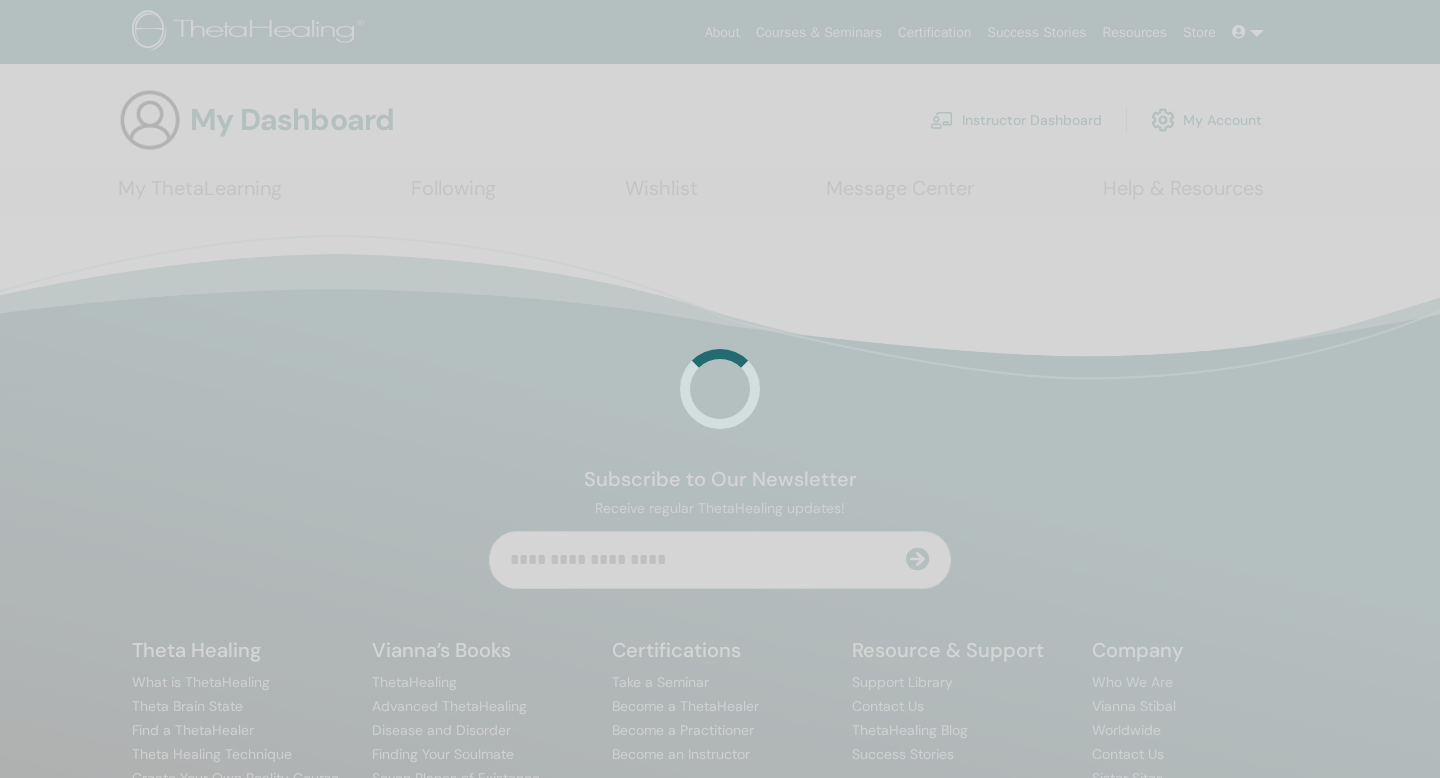 scroll, scrollTop: 0, scrollLeft: 0, axis: both 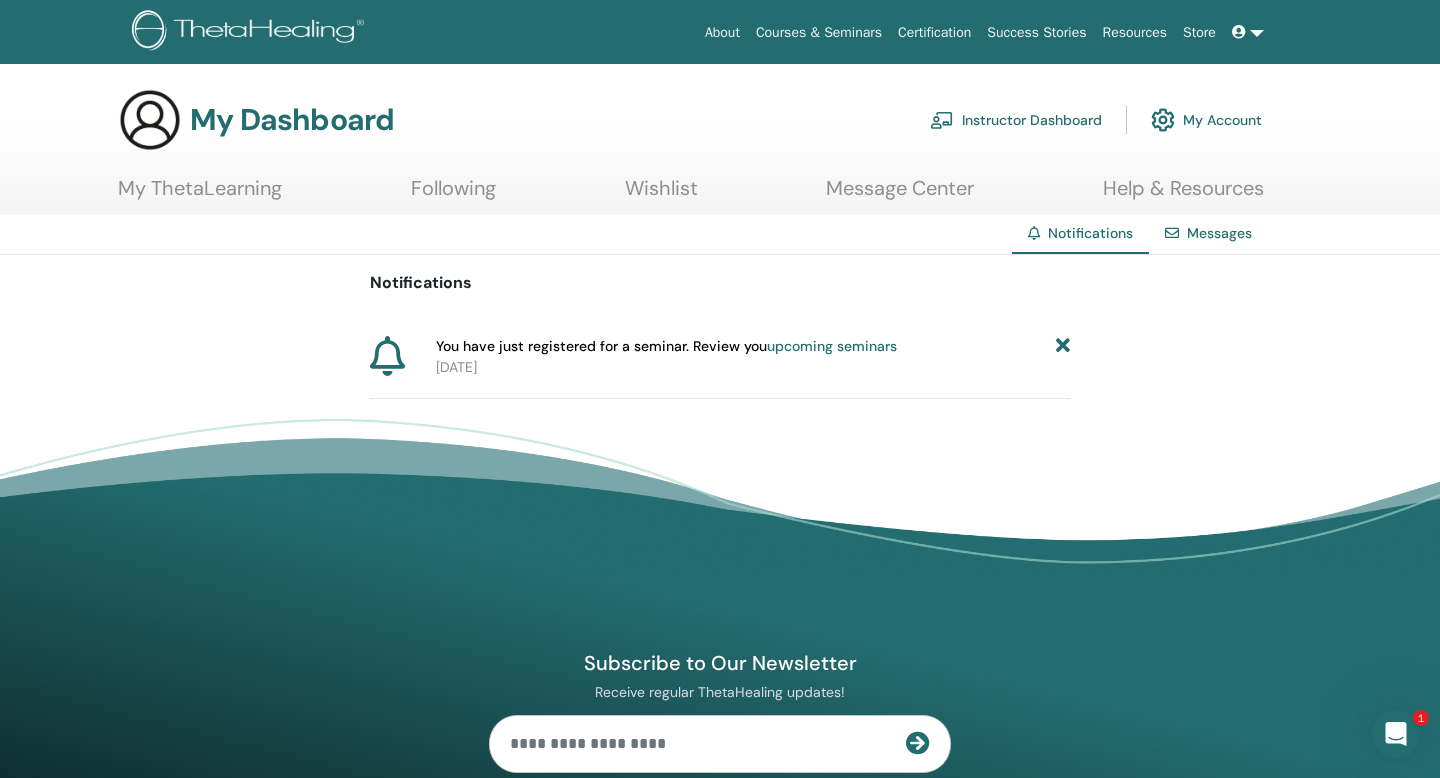 click on "upcoming seminars" at bounding box center (832, 346) 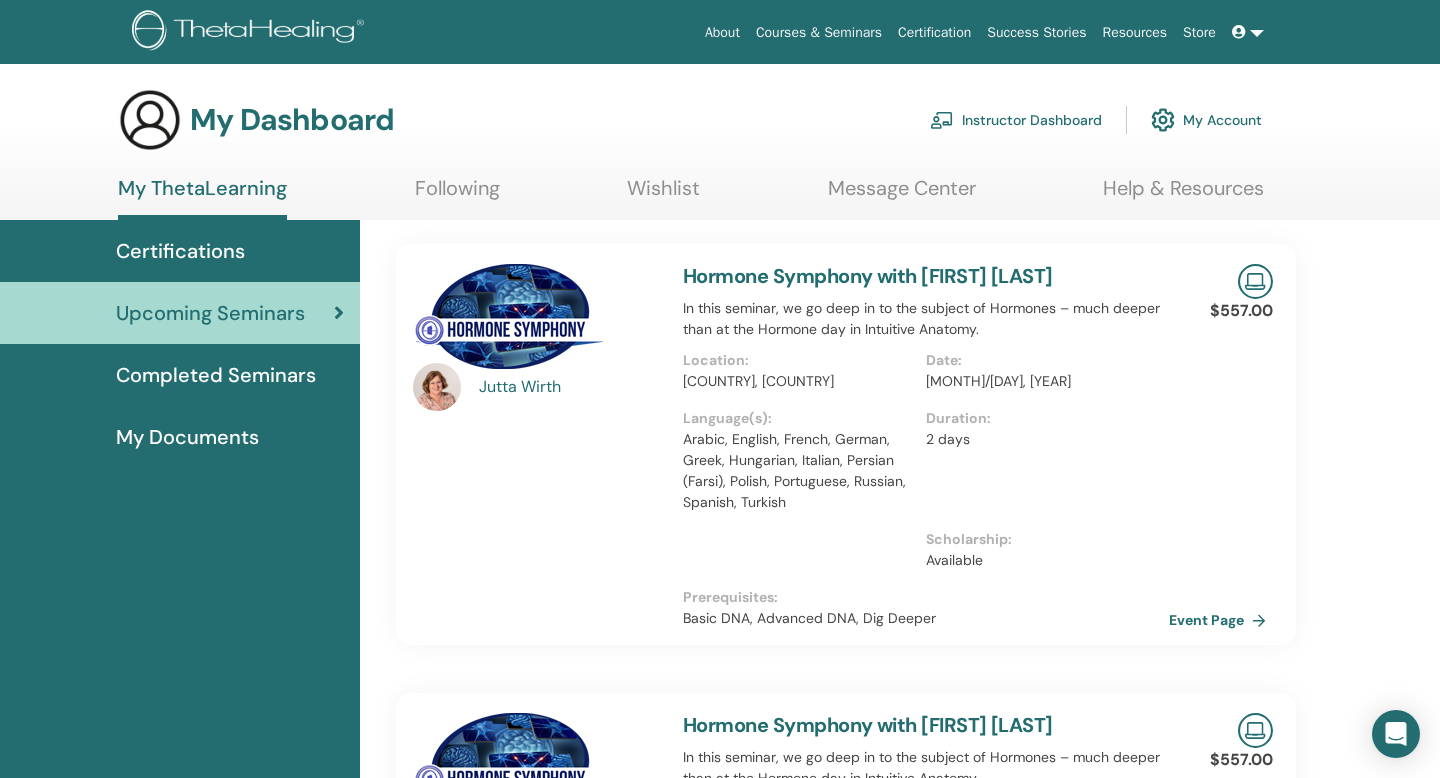 scroll, scrollTop: 0, scrollLeft: 0, axis: both 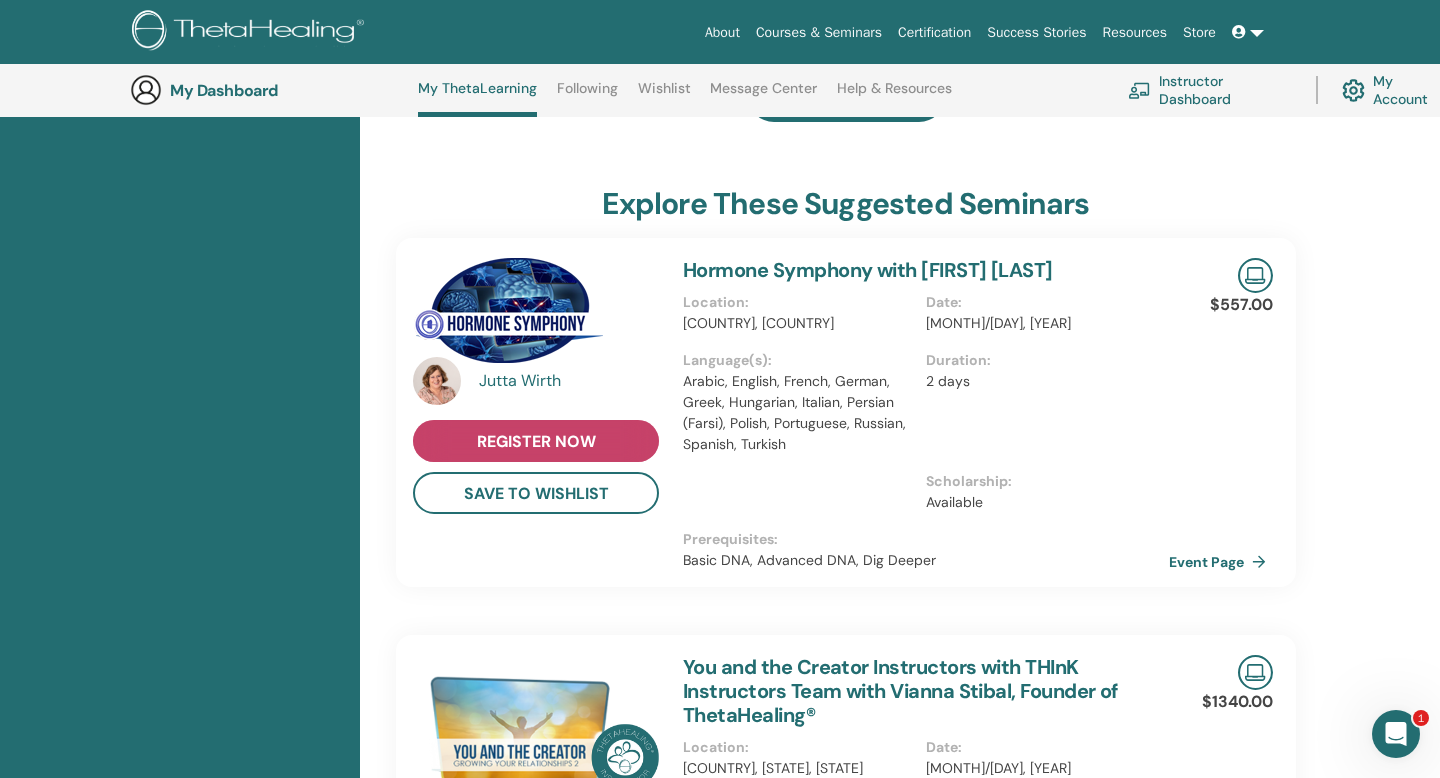 click on "register now" at bounding box center (536, 441) 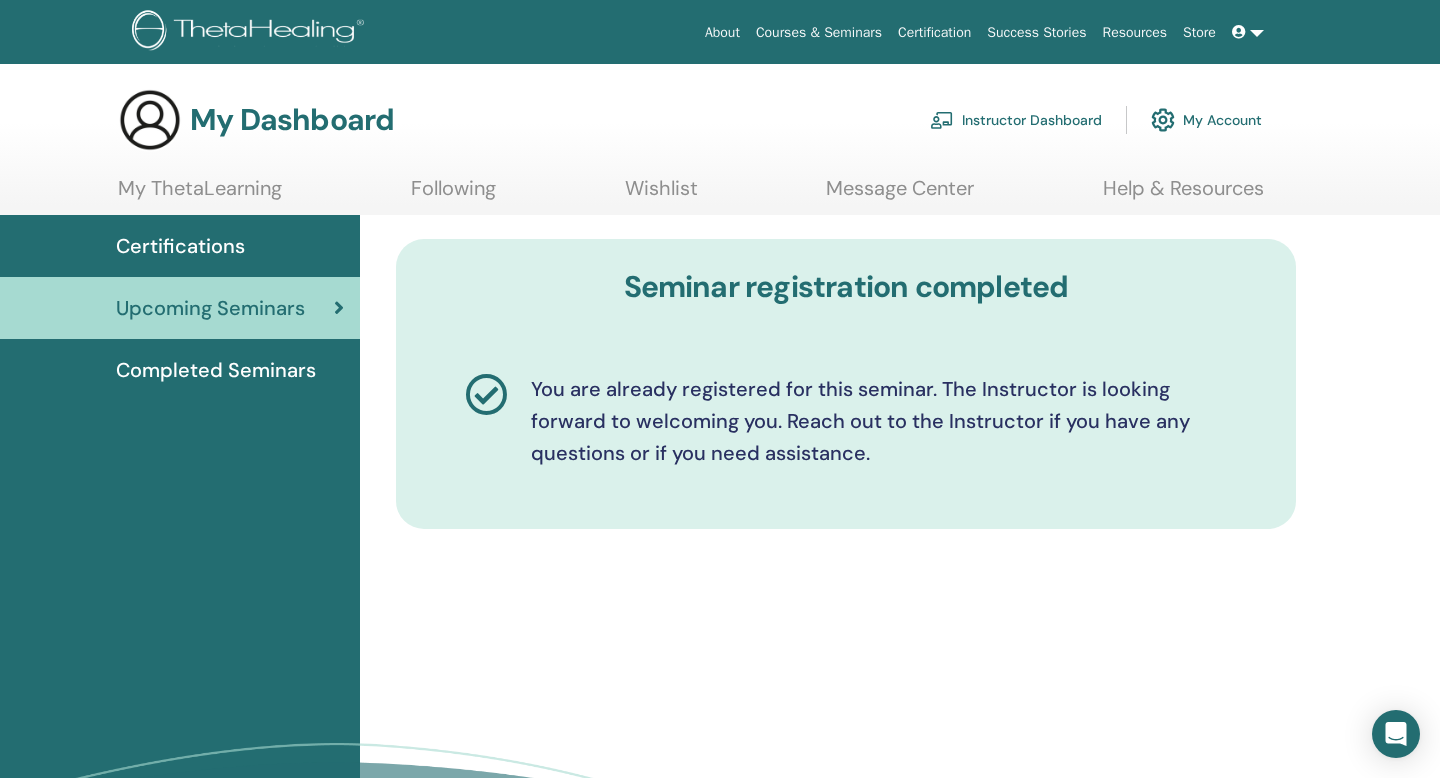scroll, scrollTop: 0, scrollLeft: 0, axis: both 